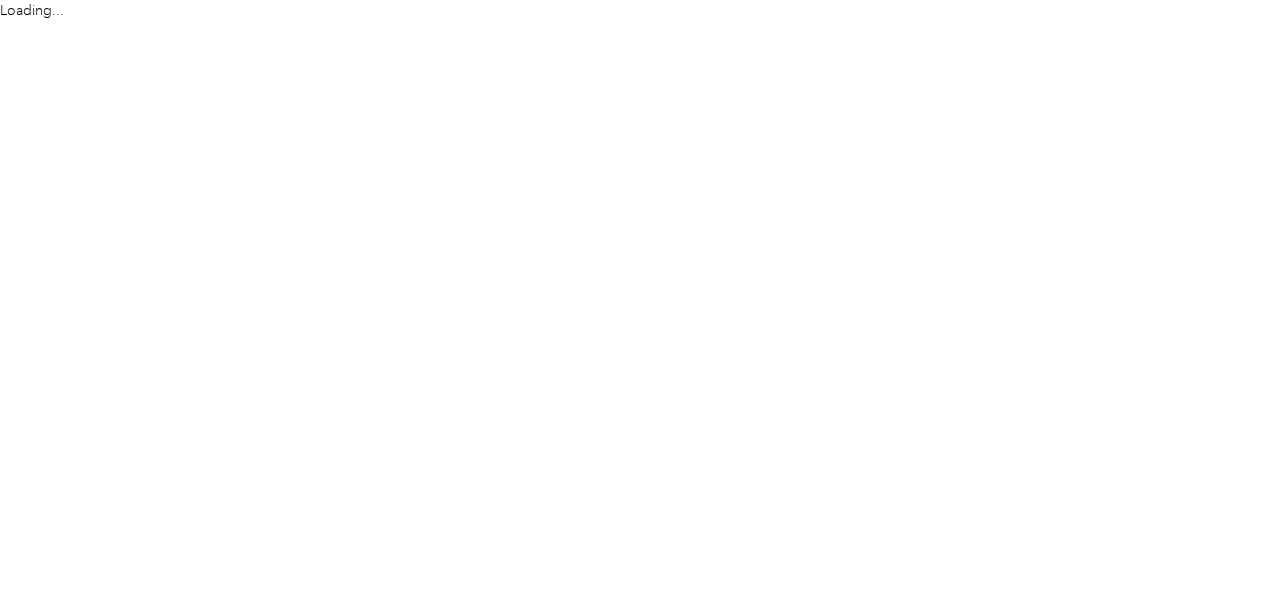 scroll, scrollTop: 0, scrollLeft: 0, axis: both 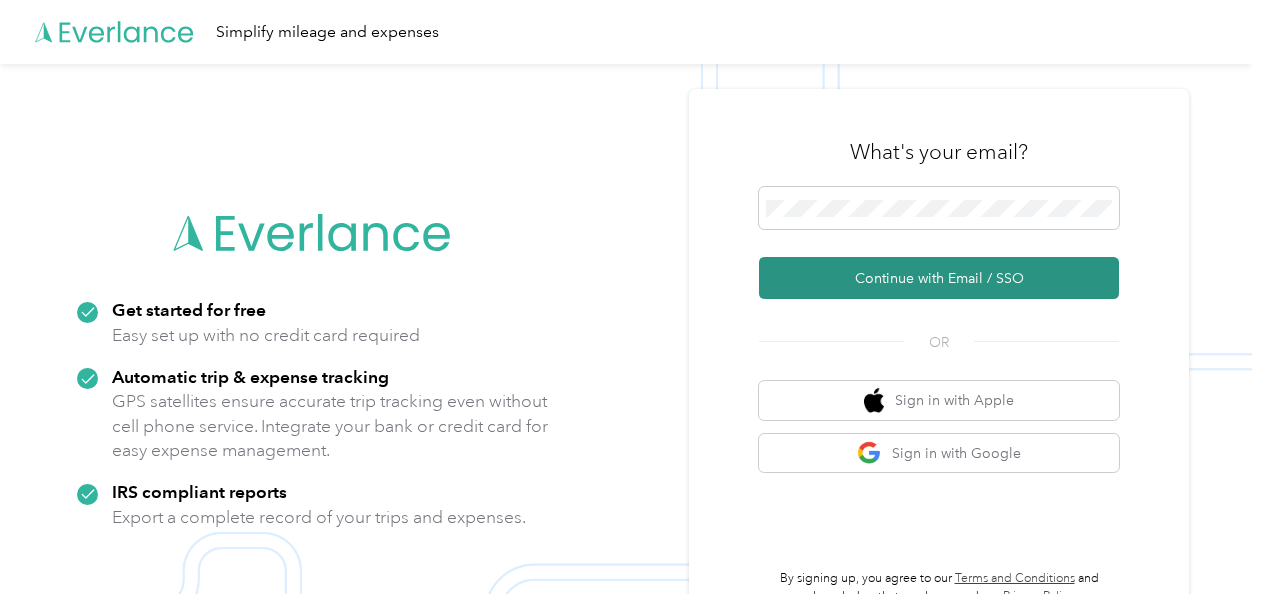 click on "Continue with Email / SSO" at bounding box center (939, 278) 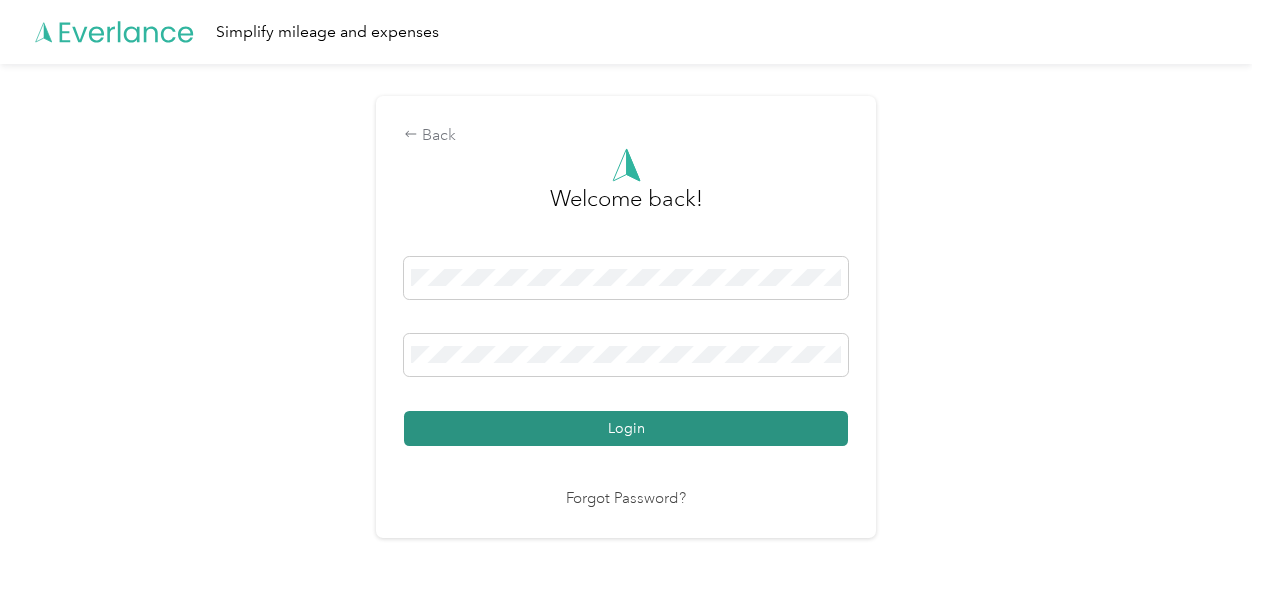 click on "Login" at bounding box center [626, 428] 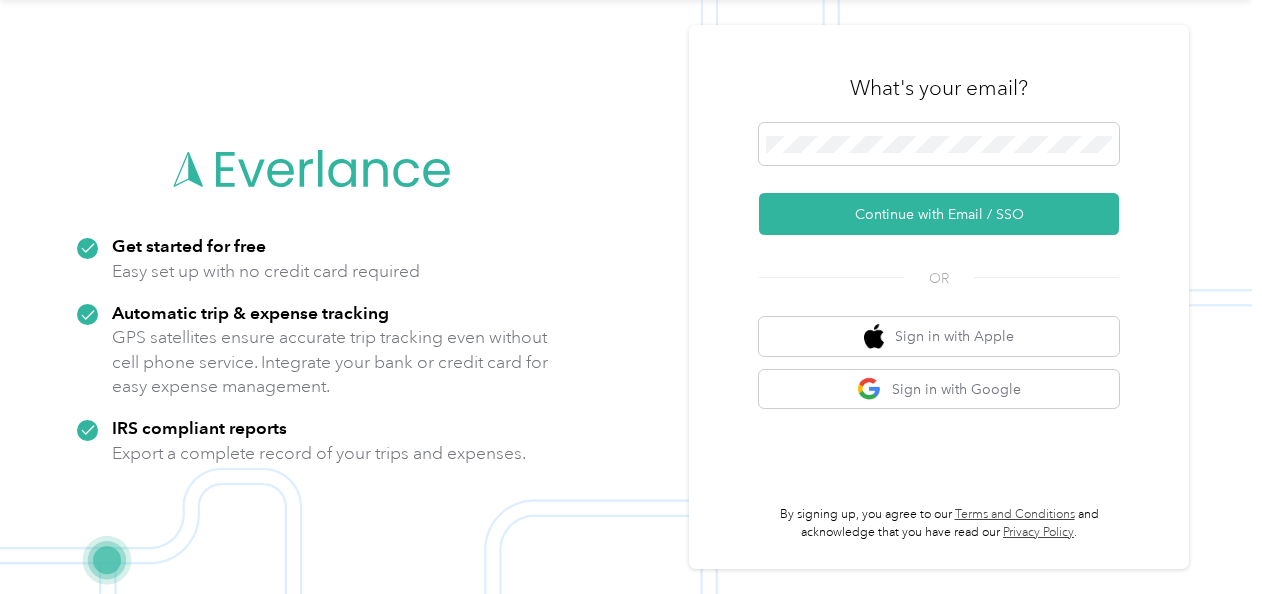 scroll, scrollTop: 0, scrollLeft: 0, axis: both 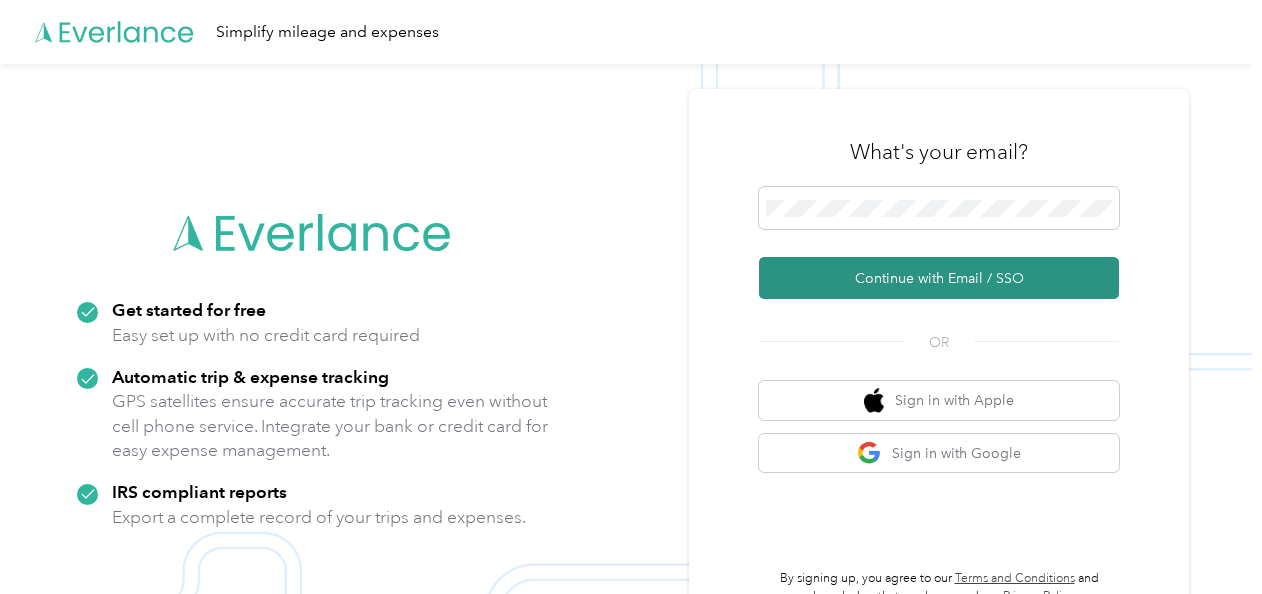 click on "Continue with Email / SSO" at bounding box center [939, 278] 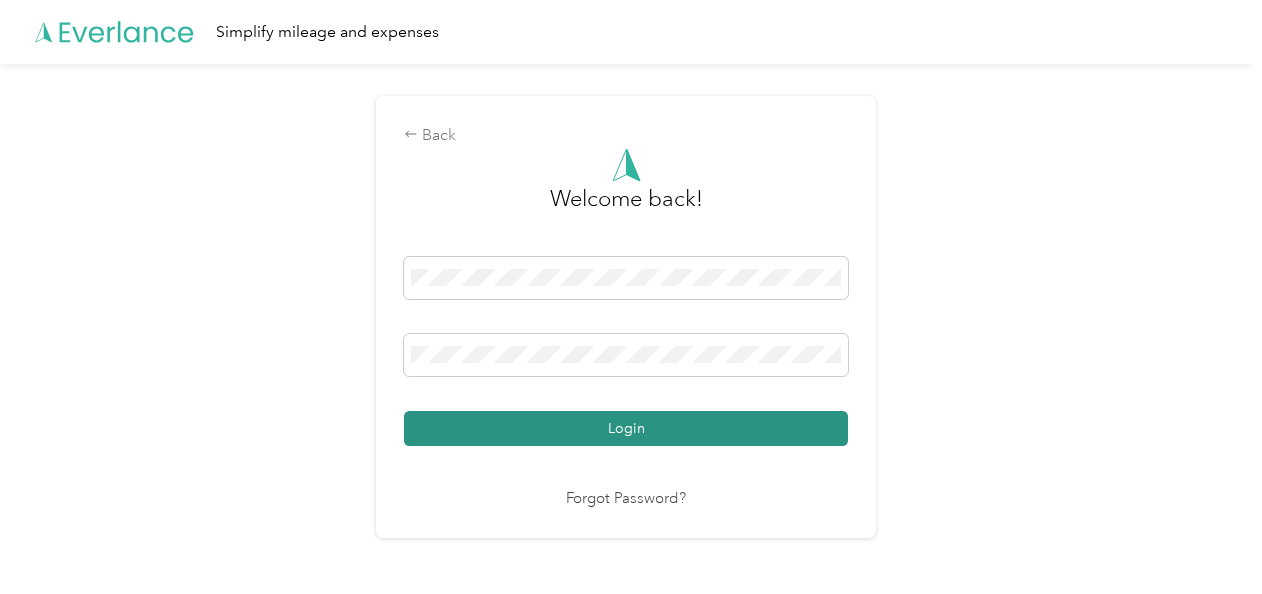 click on "Login" at bounding box center [626, 428] 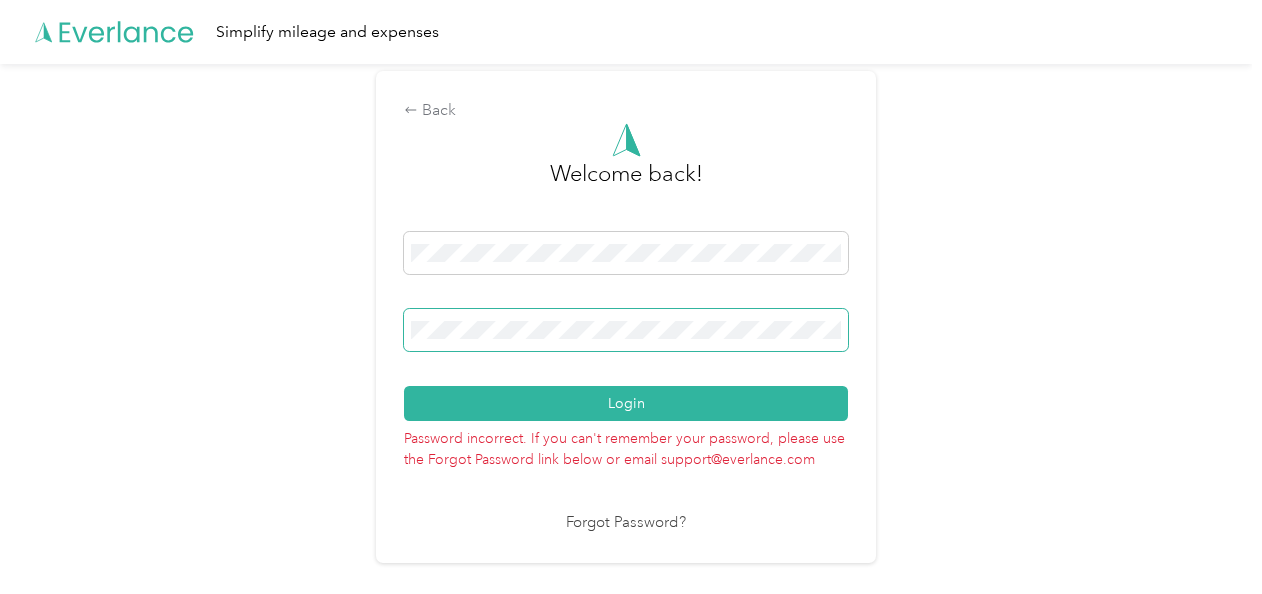 click on "Back Welcome back! Login Password incorrect. If you can't remember your password, please use the Forgot Password link below or email support@everlance.com Forgot Password?" at bounding box center (626, 325) 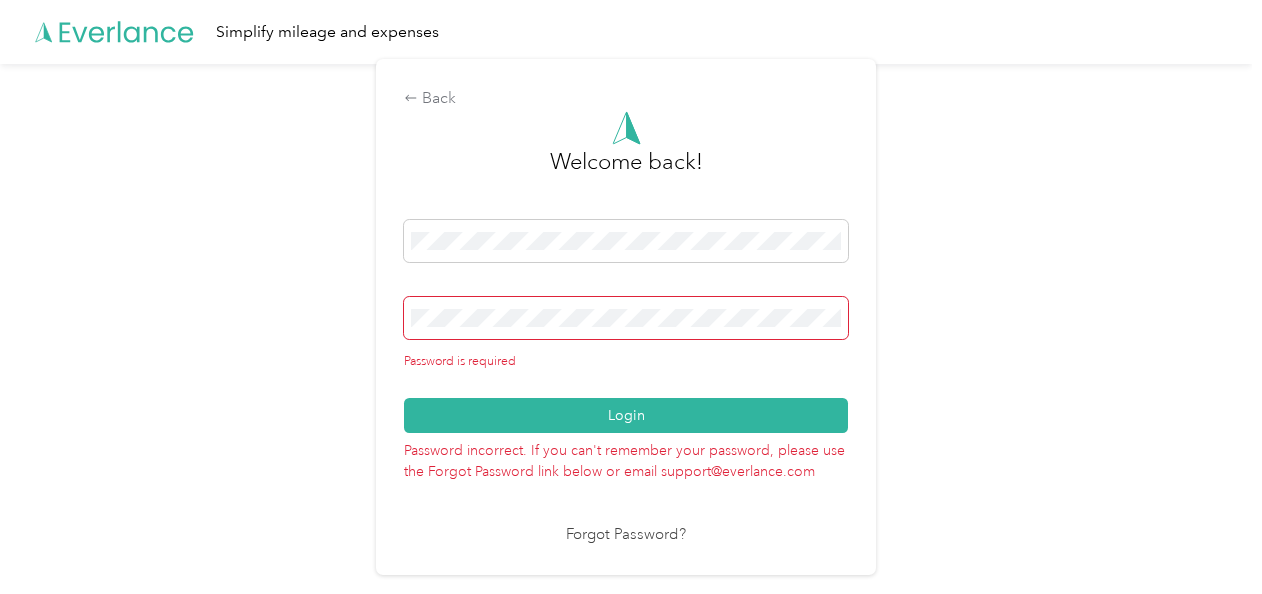 click on "Forgot Password?" at bounding box center (626, 535) 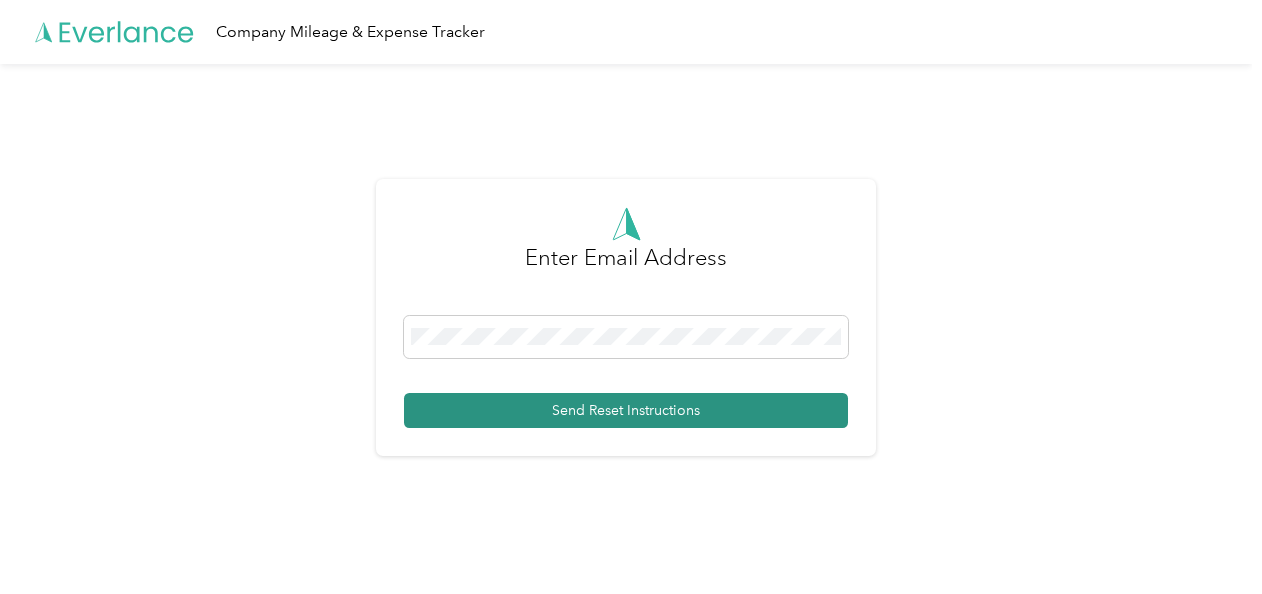 click on "Send Reset Instructions" at bounding box center [626, 410] 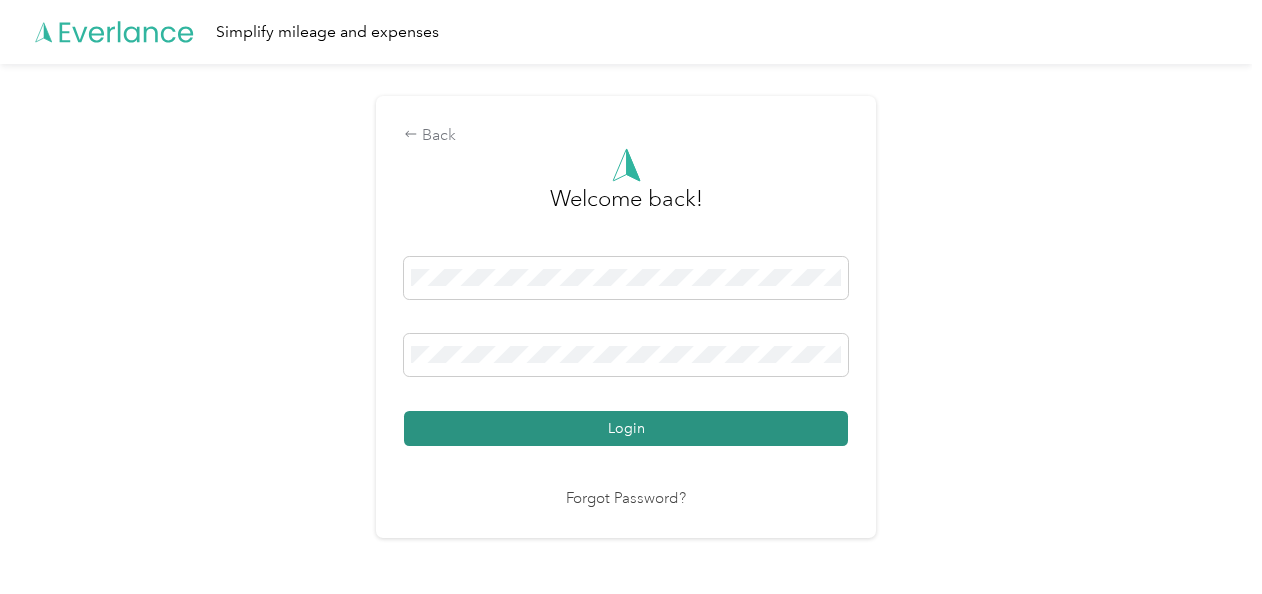 click on "Login" at bounding box center (626, 428) 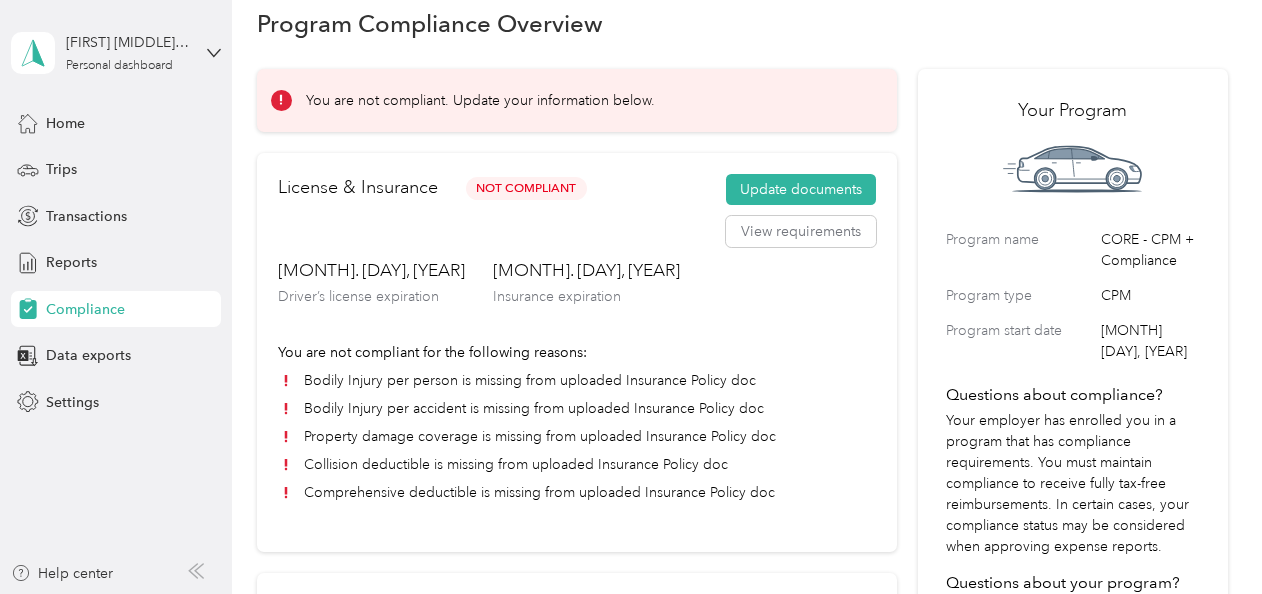 scroll, scrollTop: 0, scrollLeft: 0, axis: both 